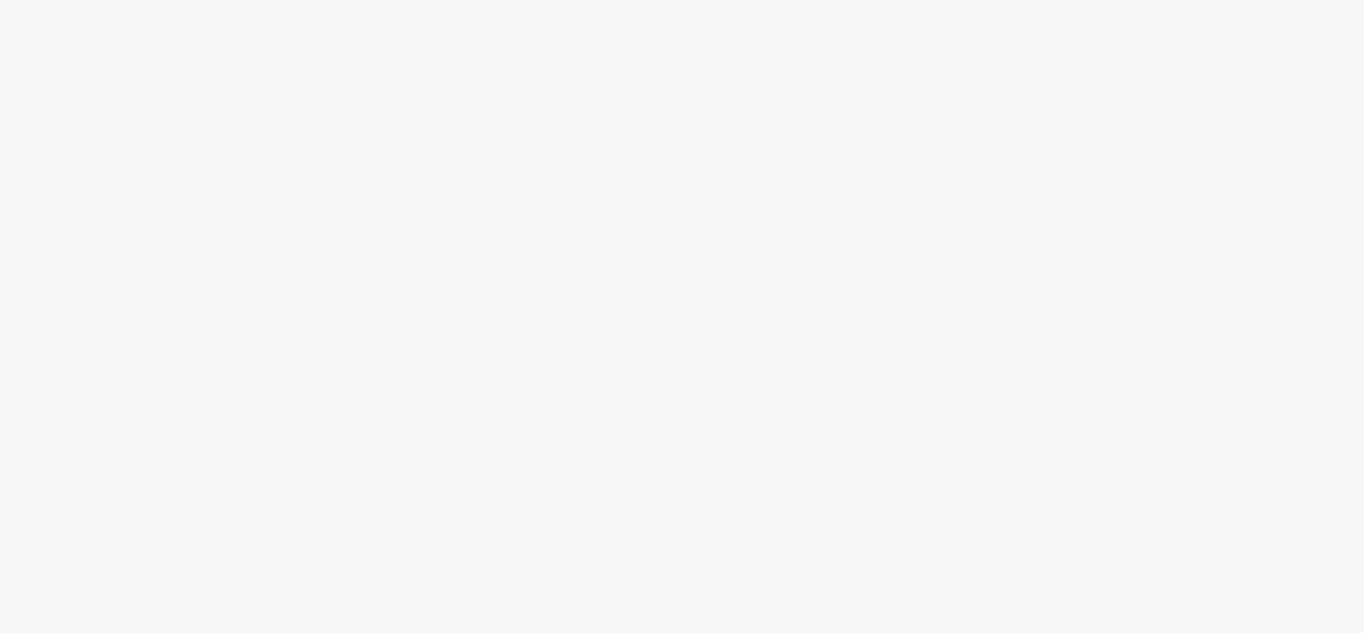 scroll, scrollTop: 0, scrollLeft: 0, axis: both 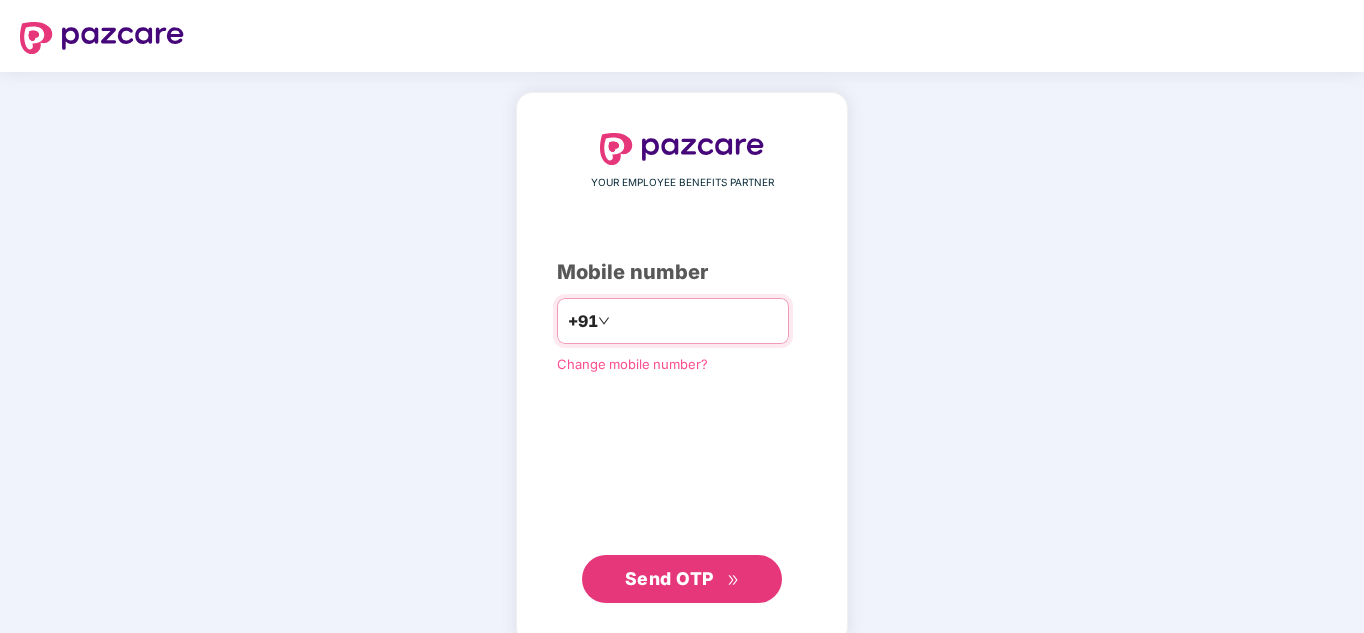 type on "*" 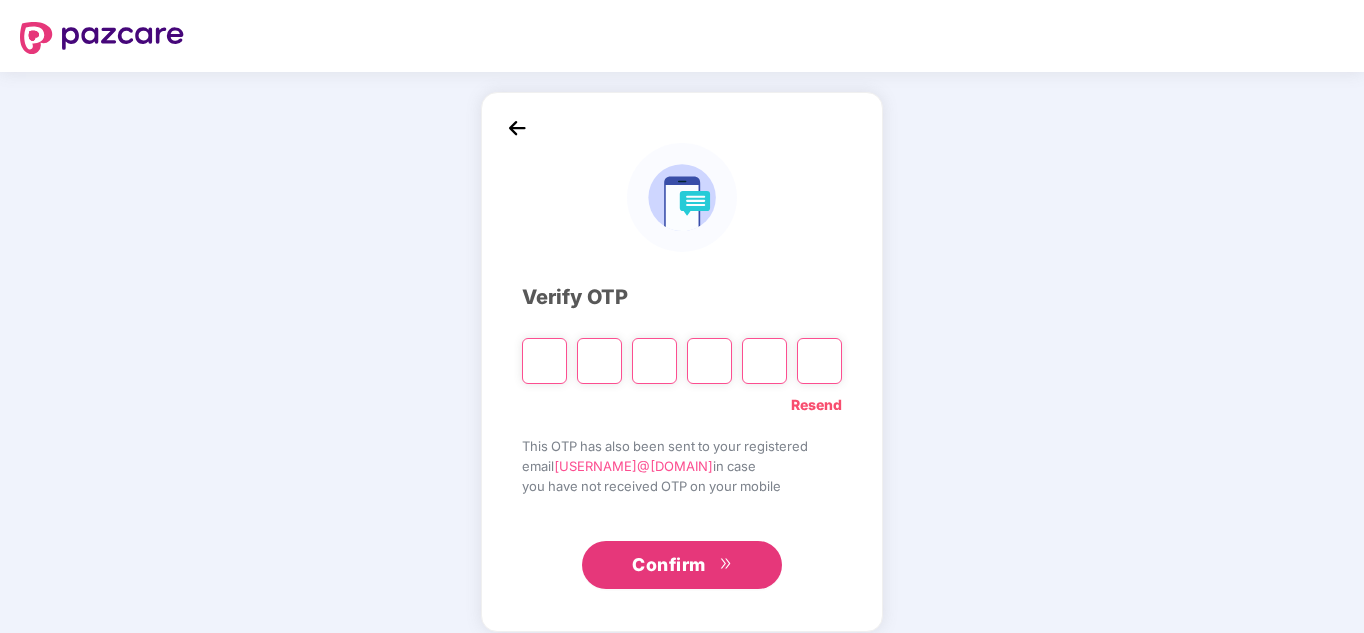 type on "*" 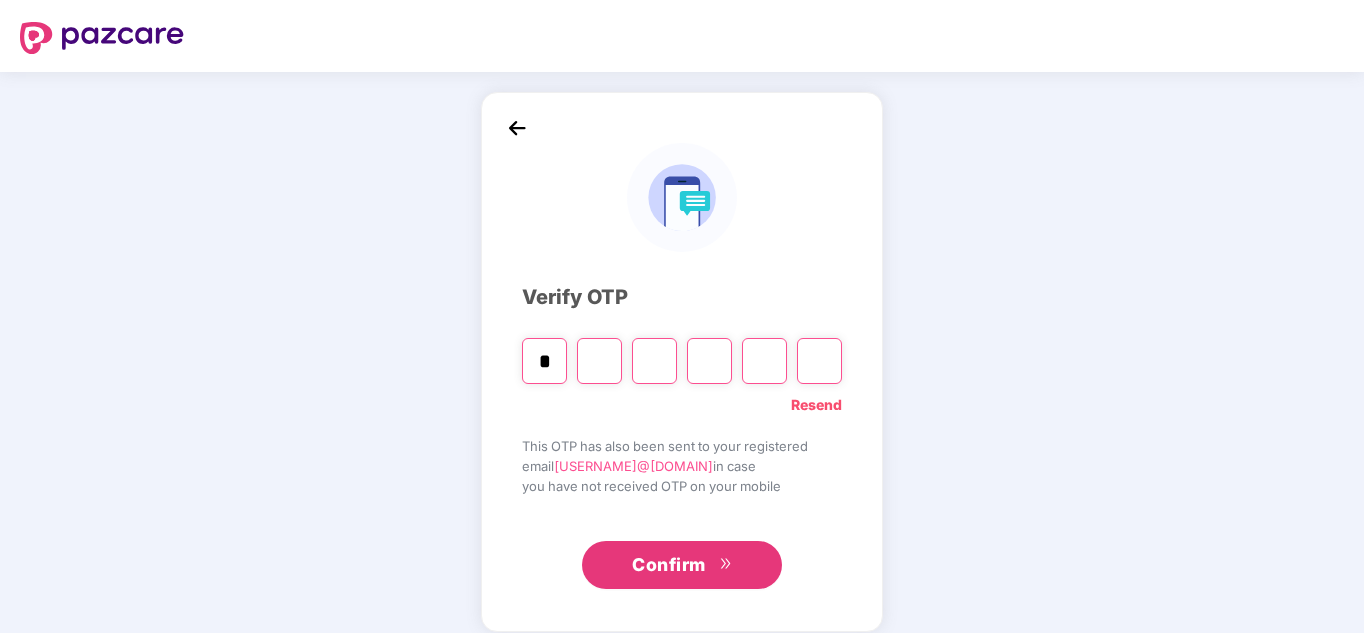 type on "*" 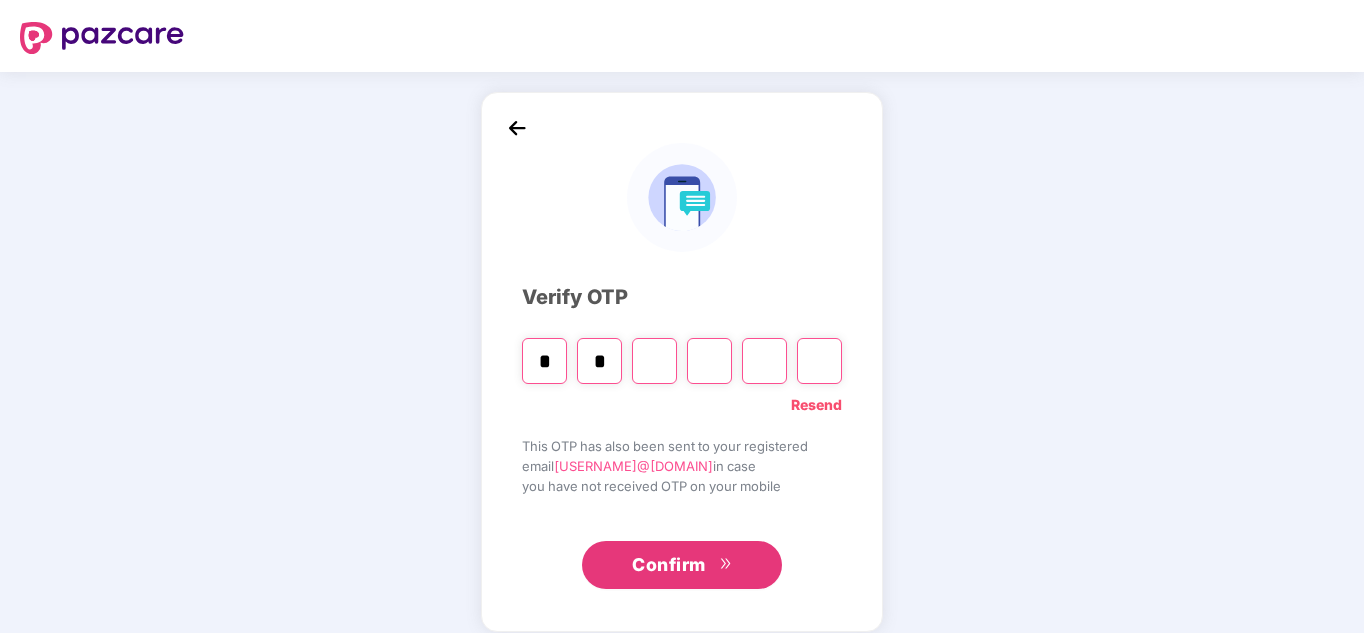 type on "*" 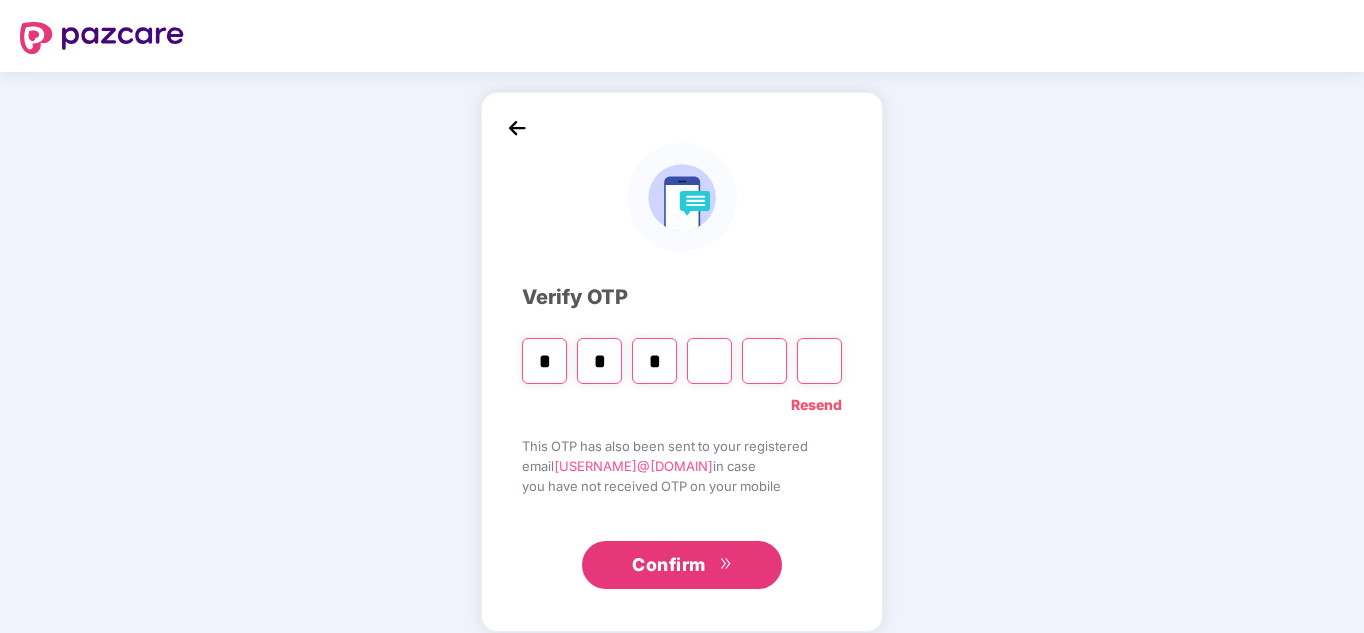 type on "*" 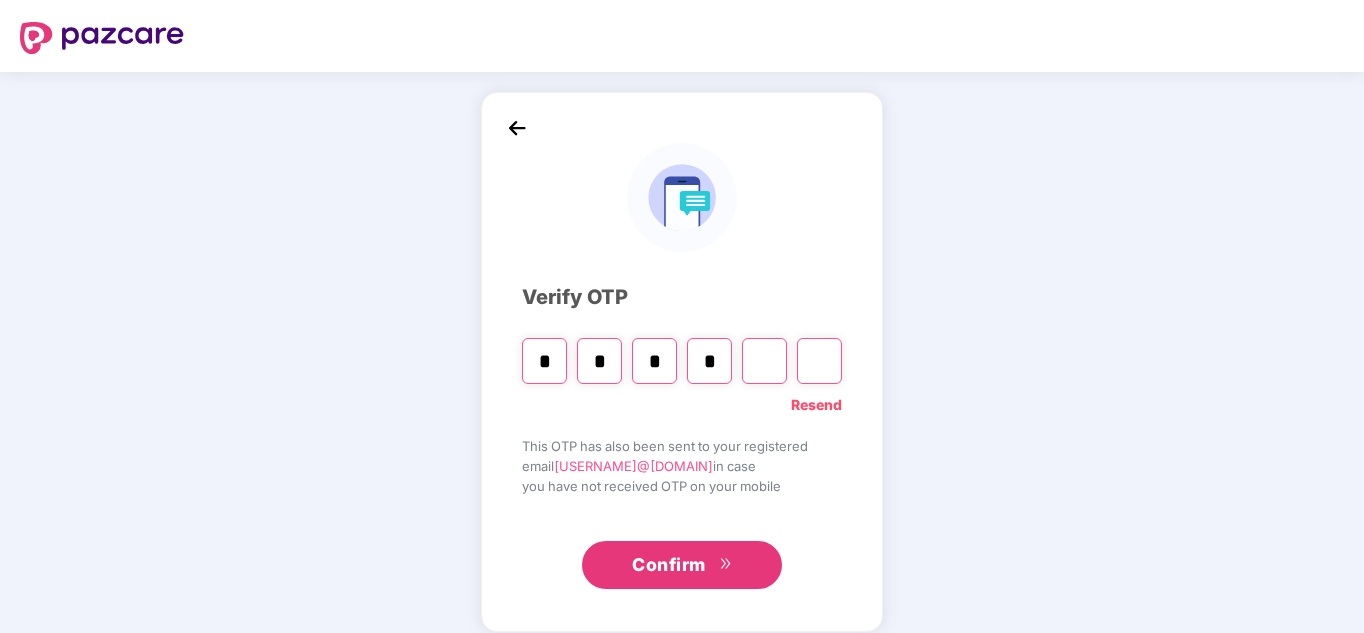 type on "*" 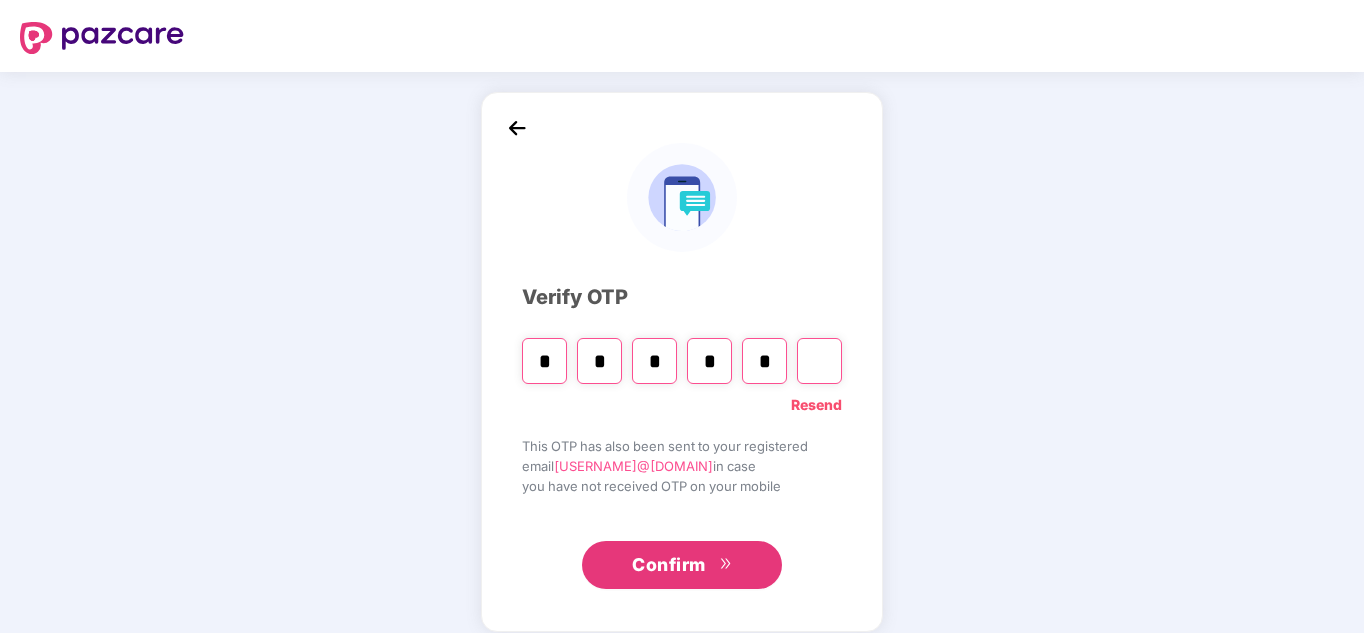 type on "*" 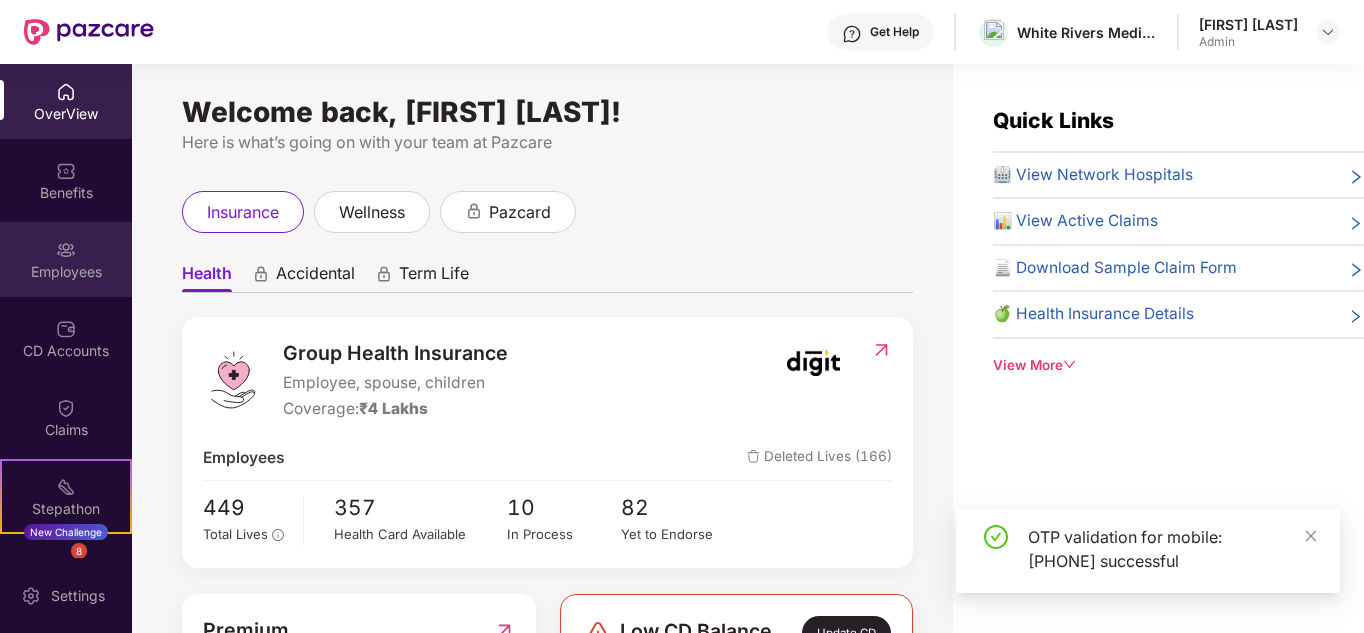 click on "Employees" at bounding box center [66, 272] 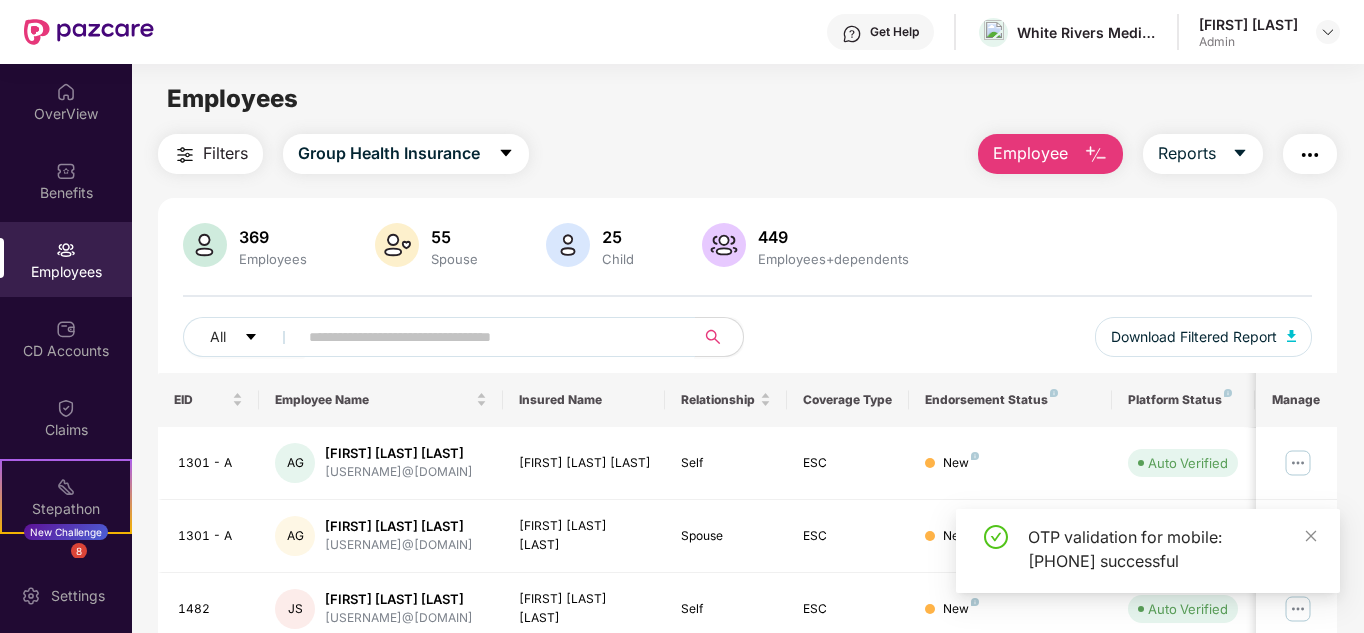 click at bounding box center [488, 337] 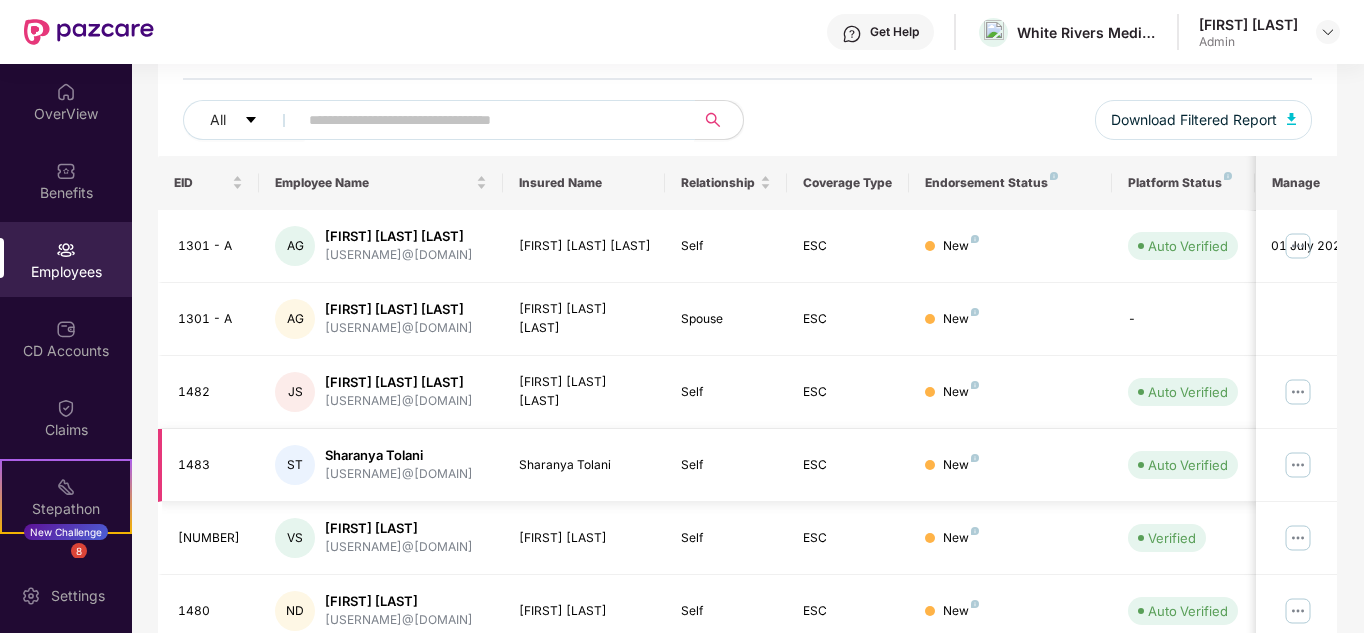 scroll, scrollTop: 227, scrollLeft: 0, axis: vertical 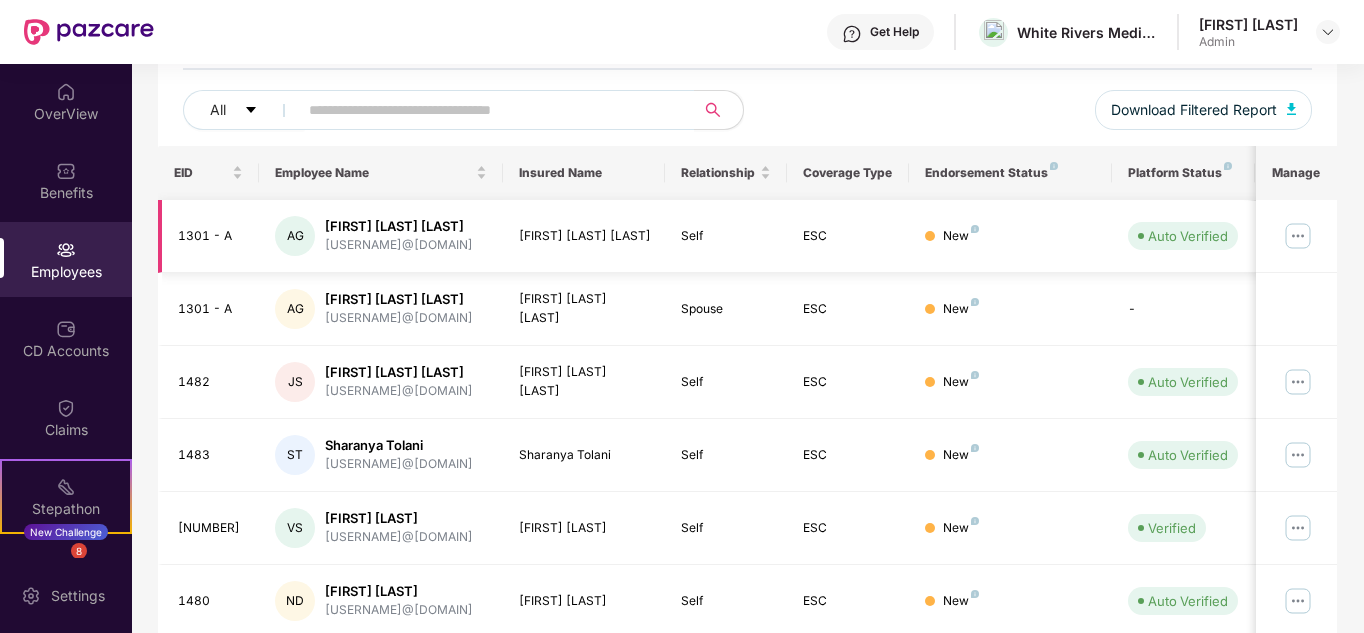 click at bounding box center [1298, 236] 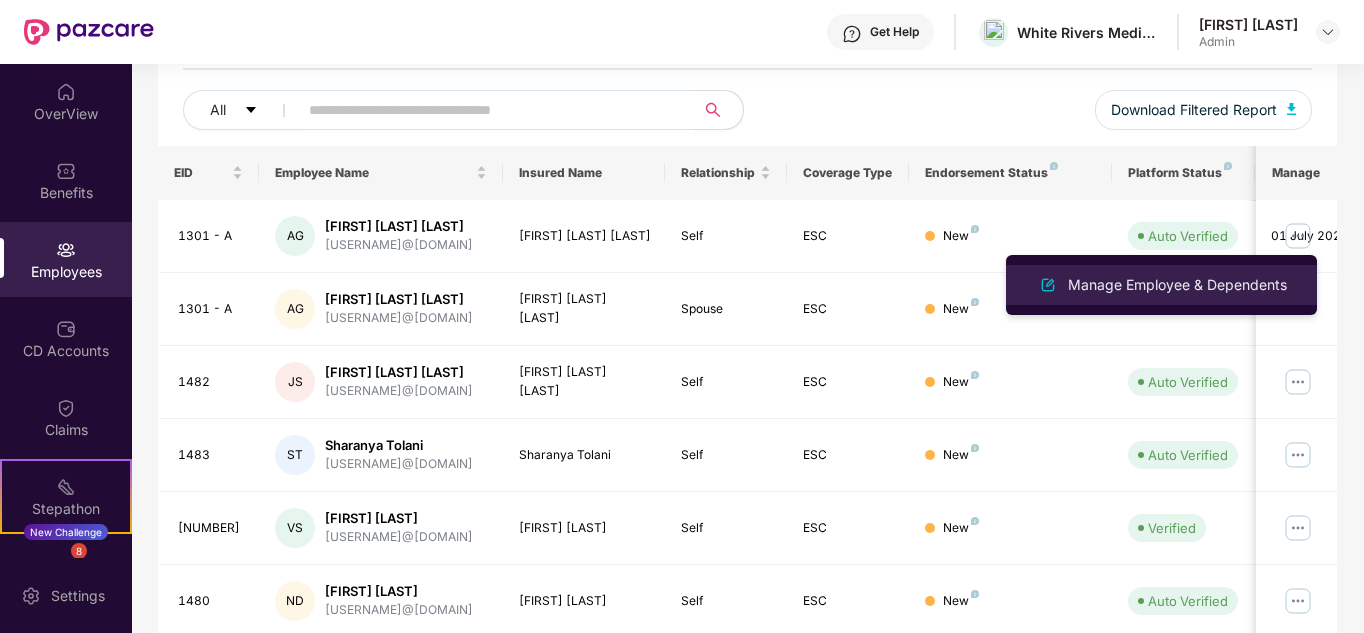 click on "Manage Employee & Dependents" at bounding box center [1161, 285] 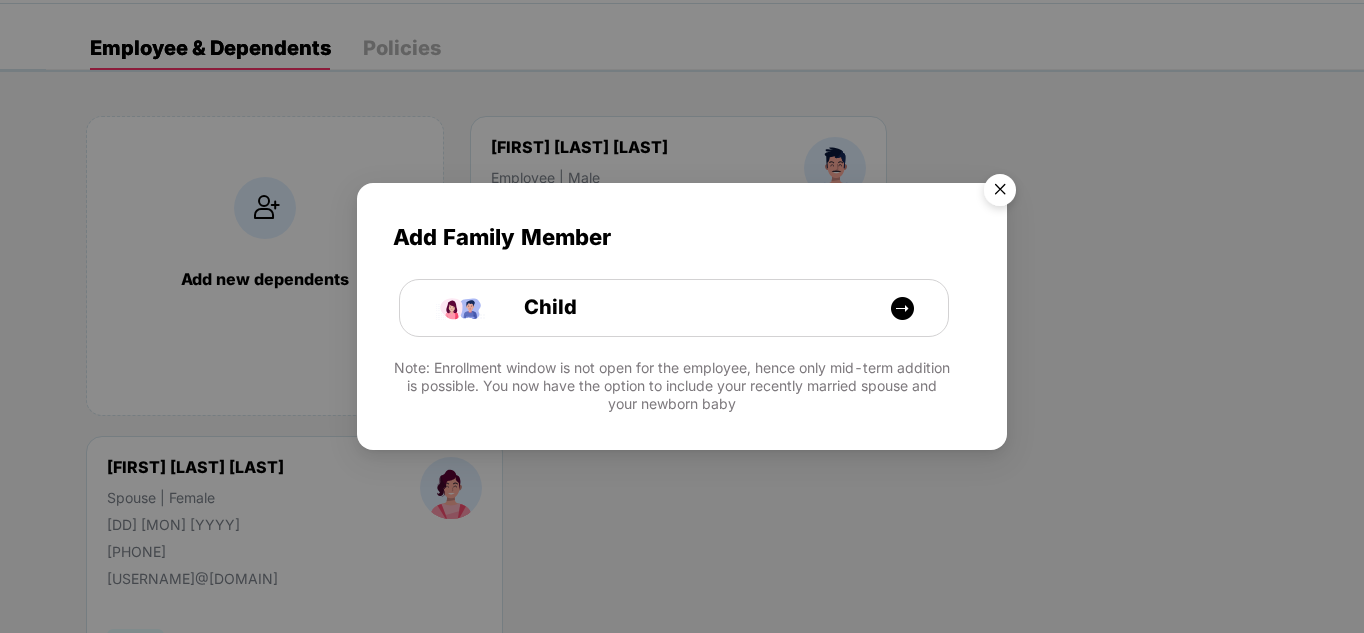 scroll, scrollTop: 94, scrollLeft: 0, axis: vertical 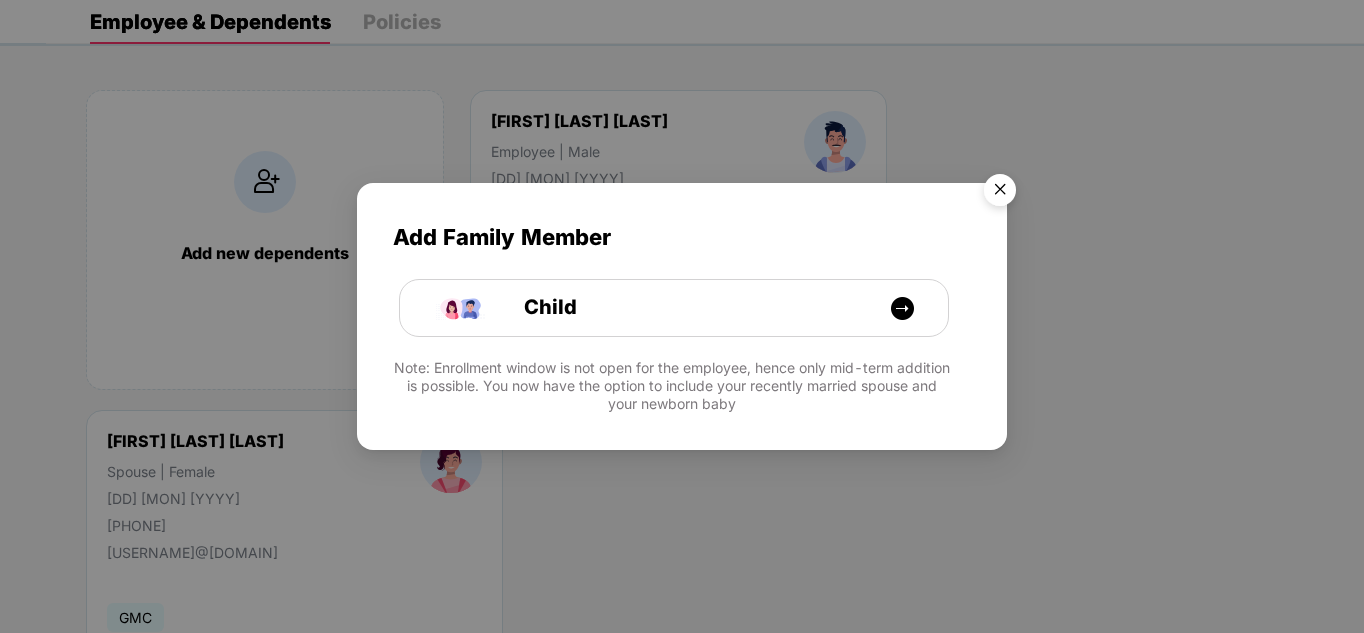 click at bounding box center (1000, 193) 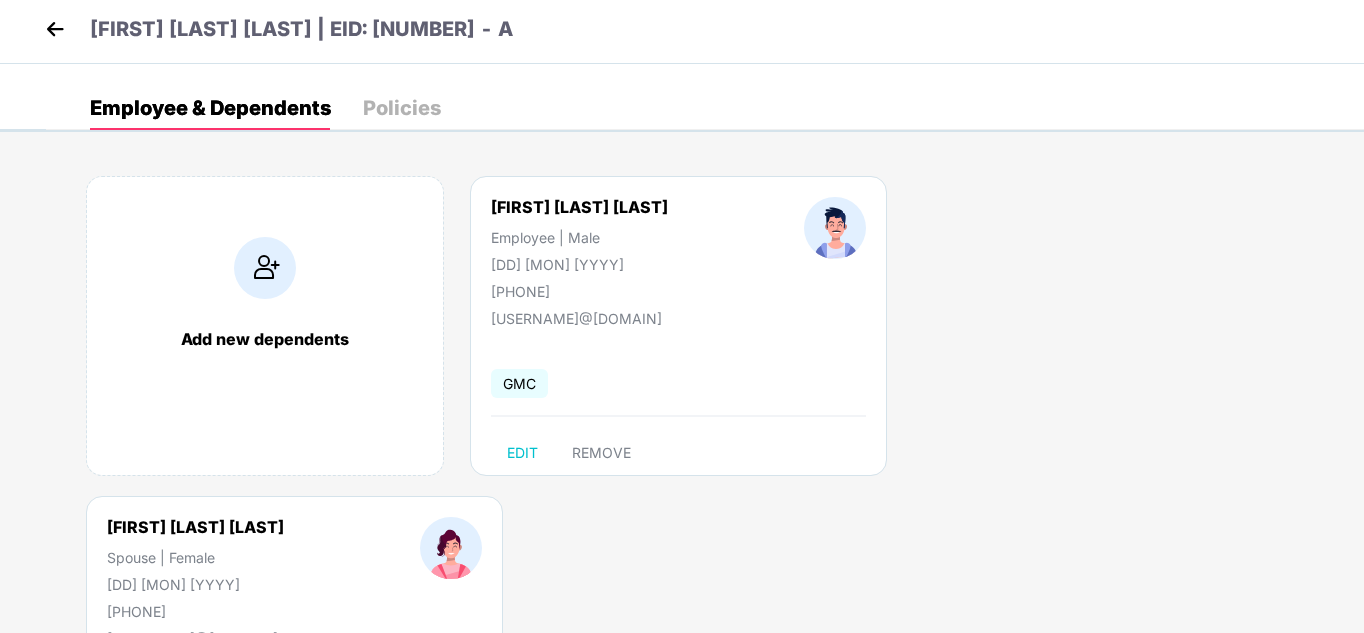 scroll, scrollTop: 0, scrollLeft: 0, axis: both 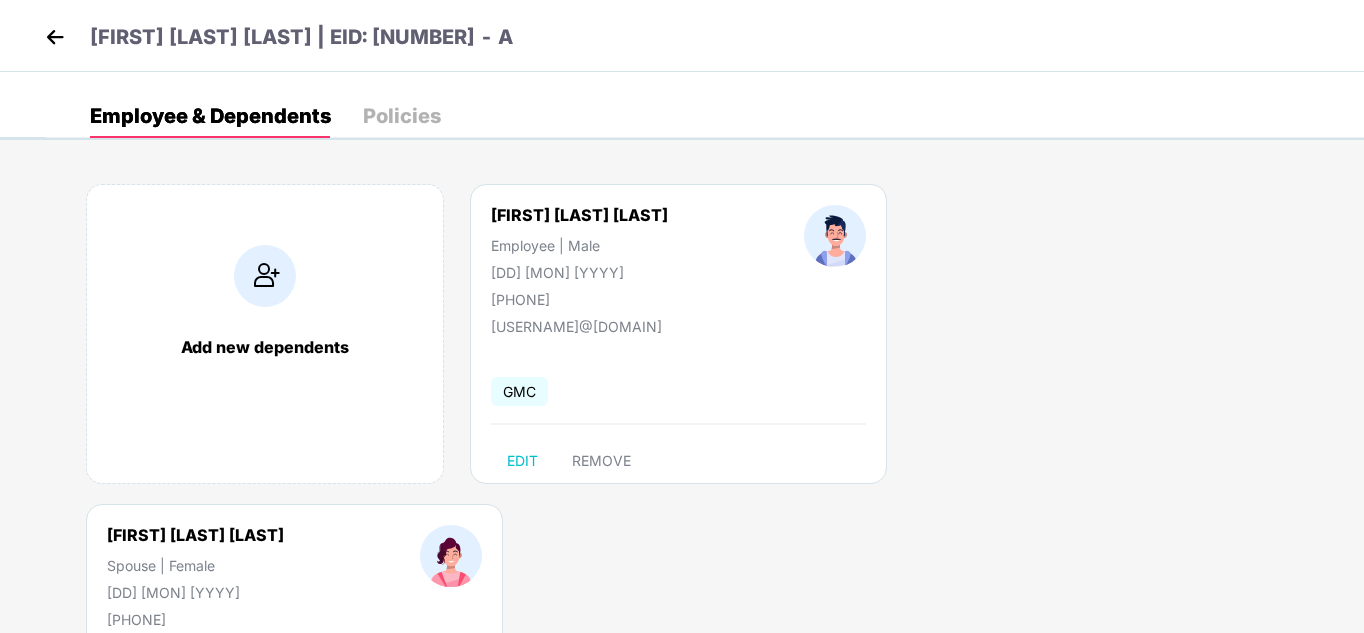 click at bounding box center (55, 37) 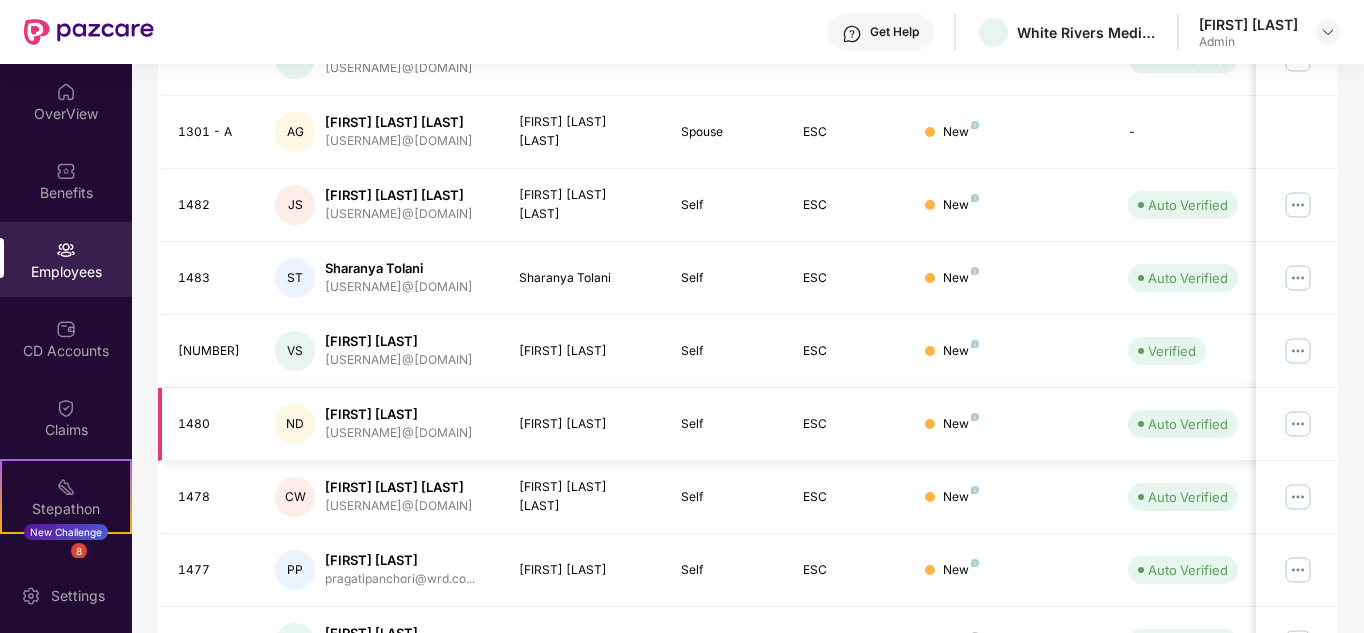 scroll, scrollTop: 446, scrollLeft: 0, axis: vertical 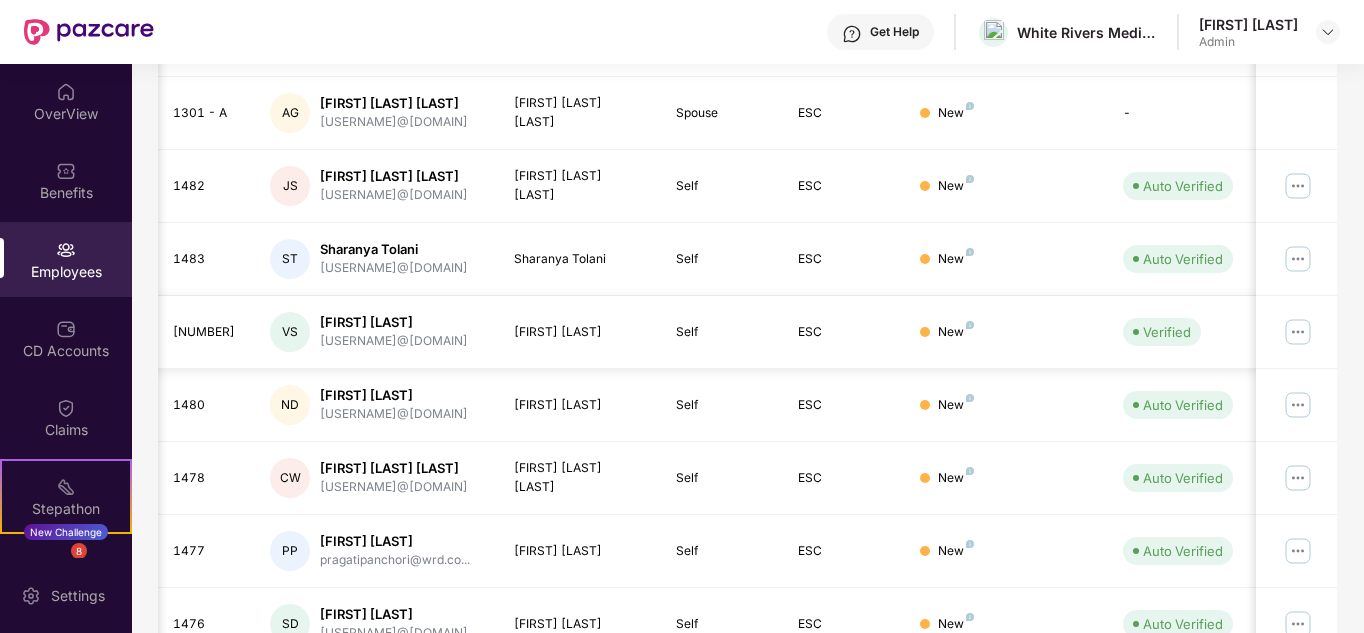 click at bounding box center [1298, 332] 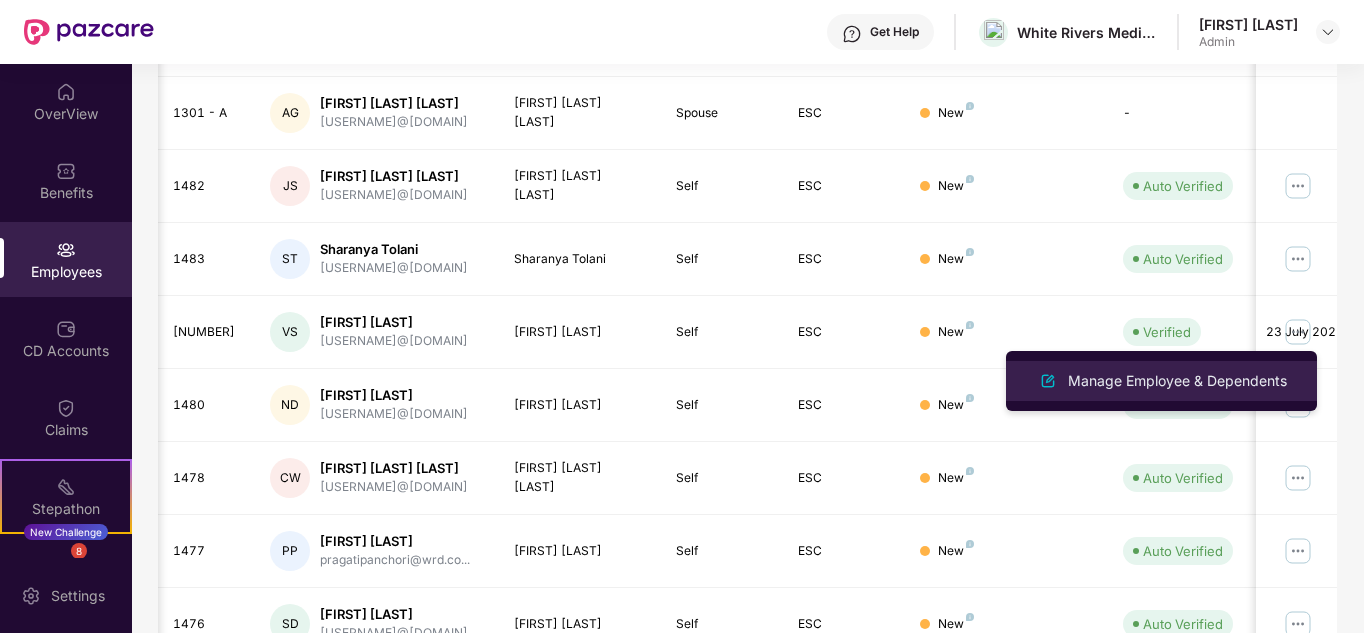click on "Manage Employee & Dependents" at bounding box center (1161, 381) 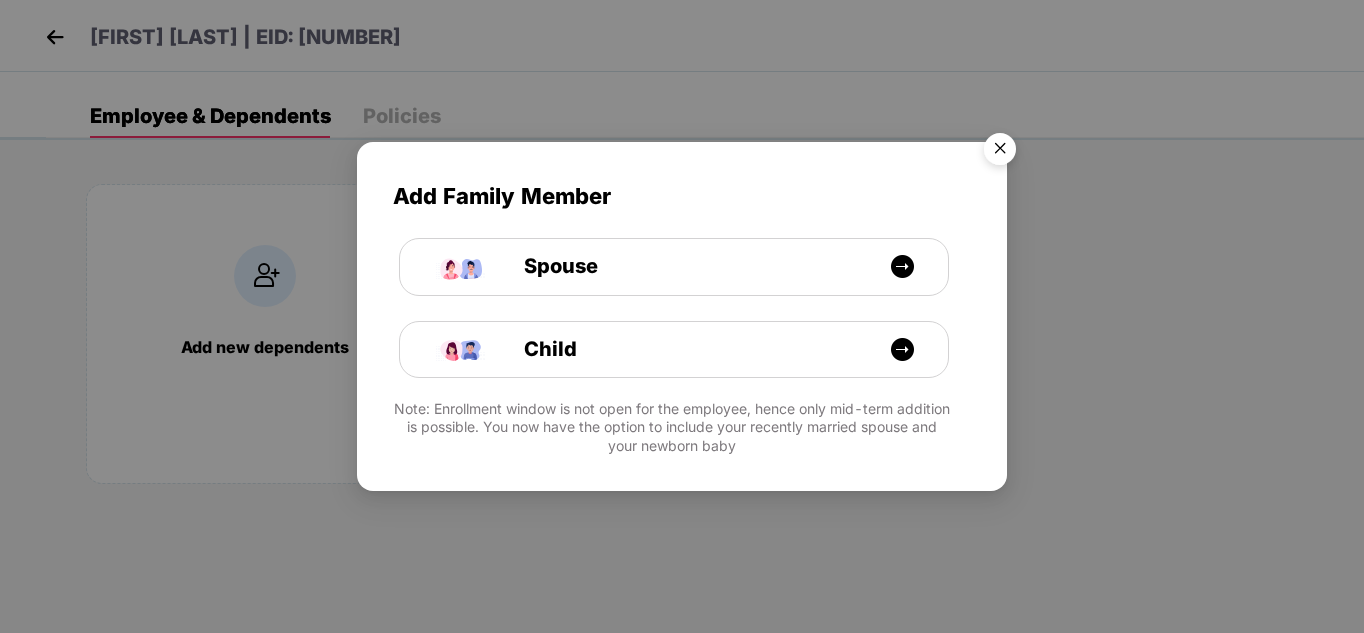 click at bounding box center (1000, 152) 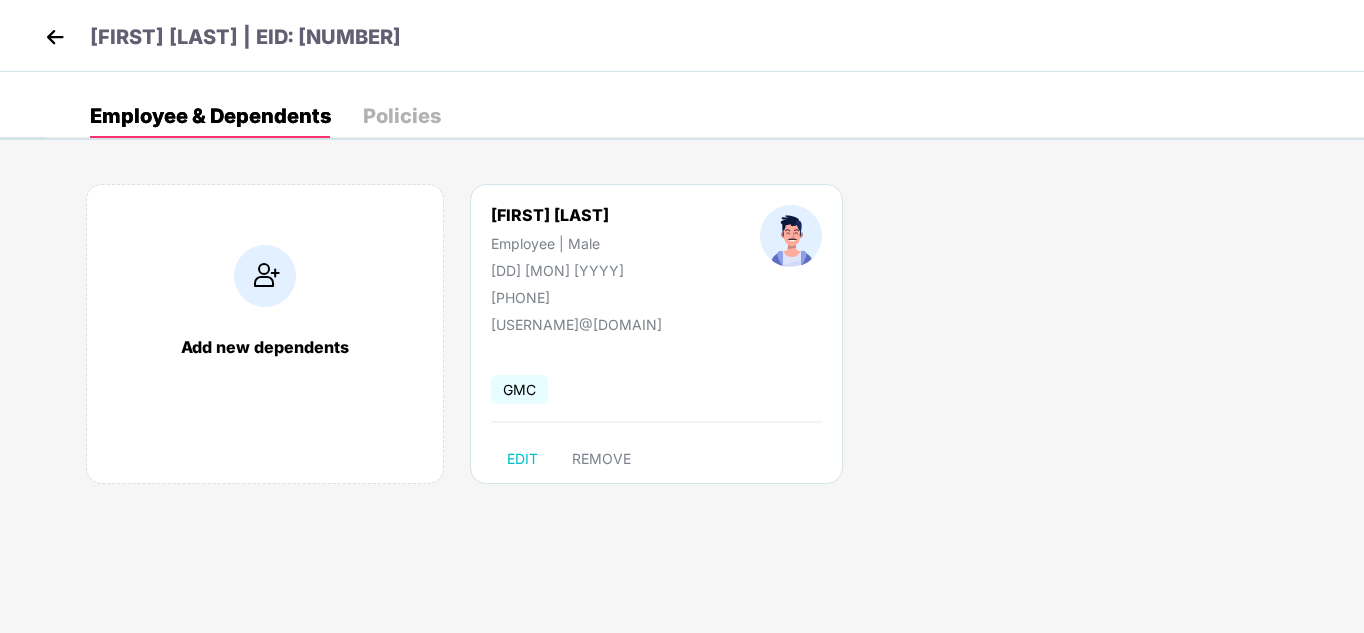 click at bounding box center (55, 37) 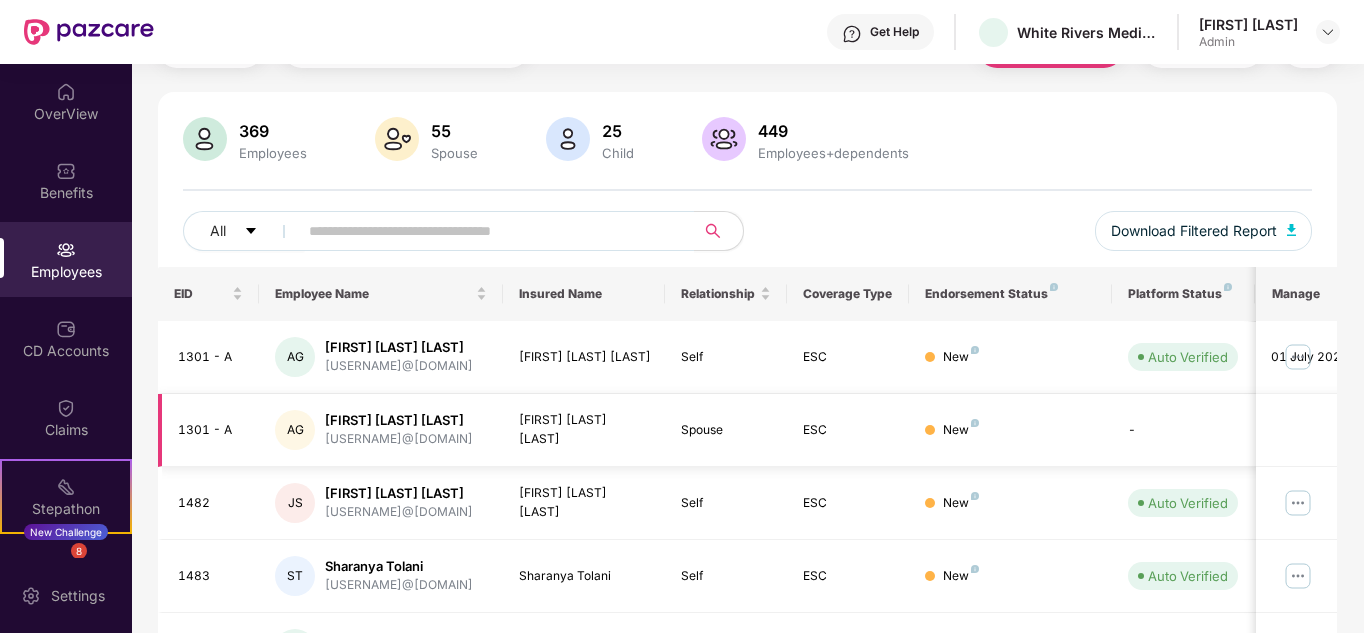 scroll, scrollTop: 108, scrollLeft: 0, axis: vertical 